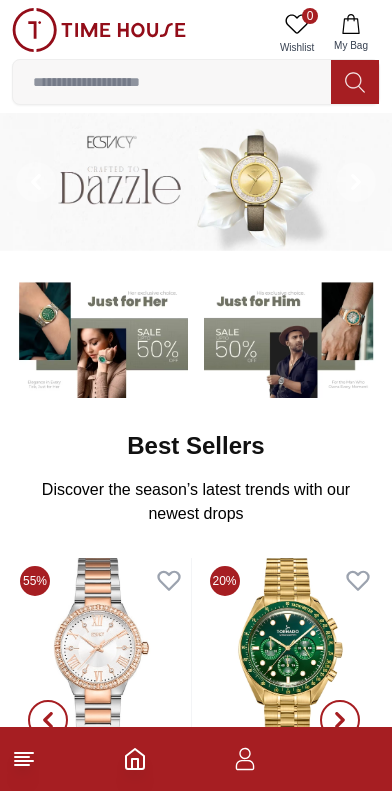 scroll, scrollTop: 0, scrollLeft: 0, axis: both 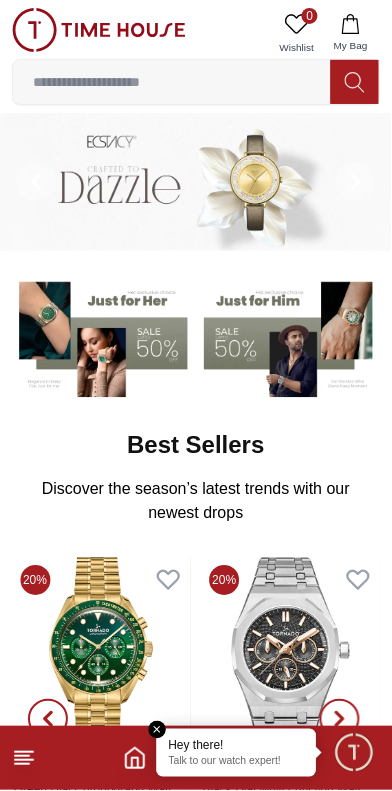 click 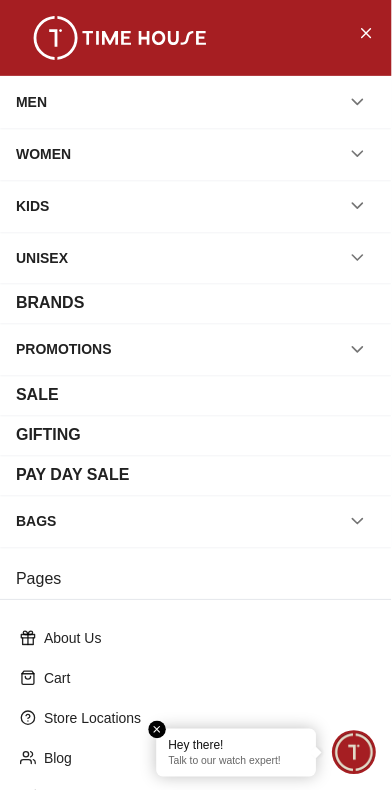 click 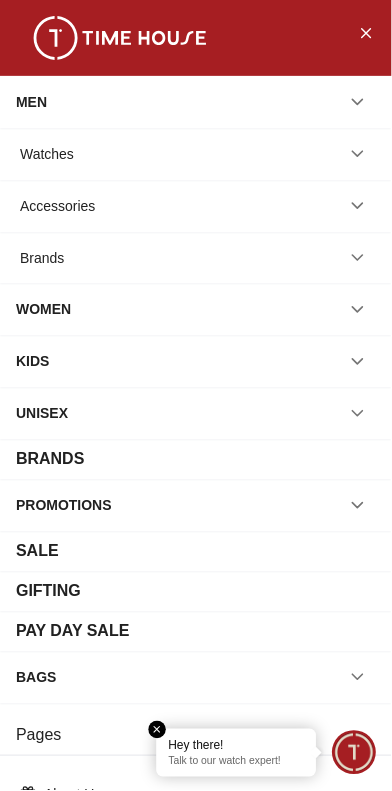 click on "Watches" at bounding box center [196, 154] 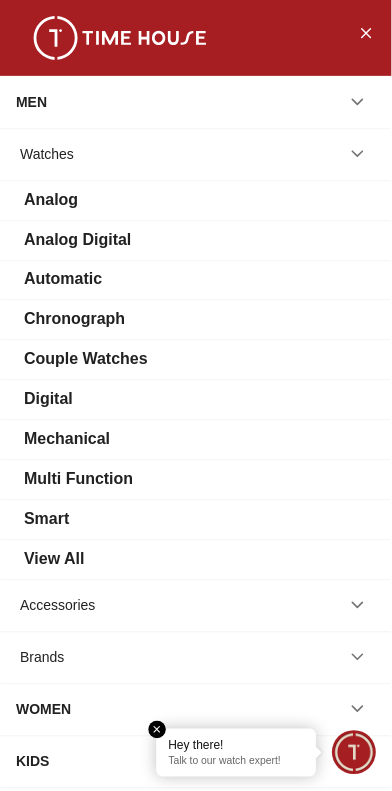 click on "Chronograph" at bounding box center (196, 320) 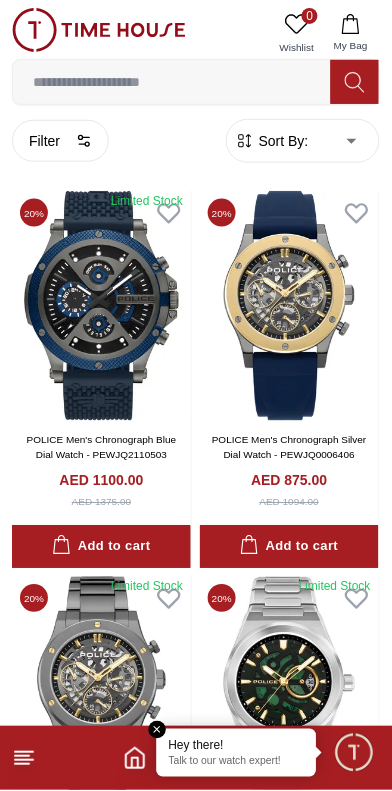 scroll, scrollTop: 0, scrollLeft: 0, axis: both 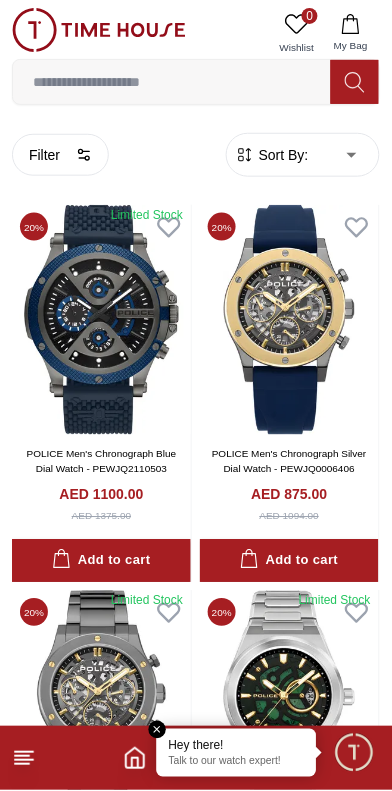 click at bounding box center (354, 753) 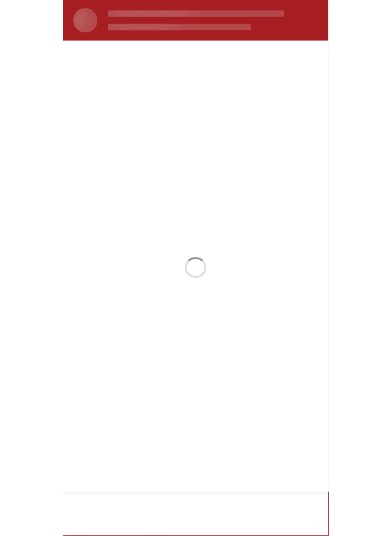 scroll, scrollTop: 0, scrollLeft: 0, axis: both 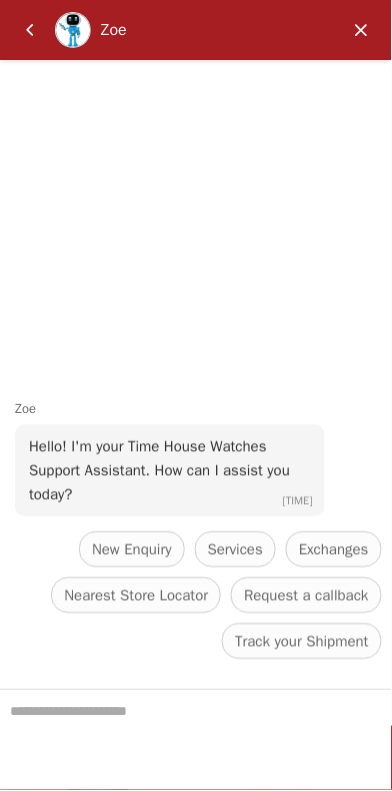 click at bounding box center [196, 741] 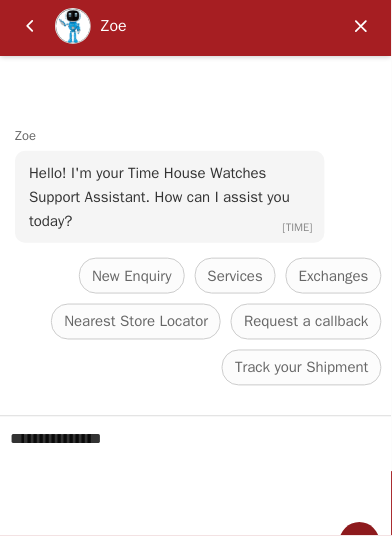 type on "**********" 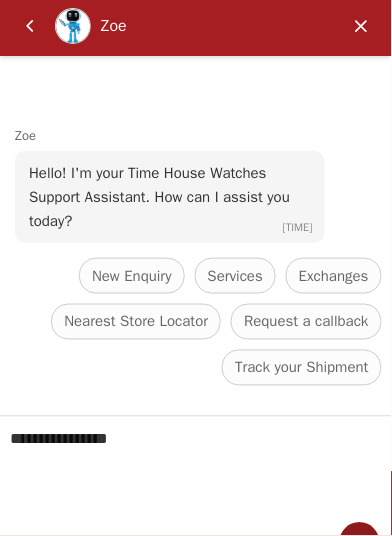 type 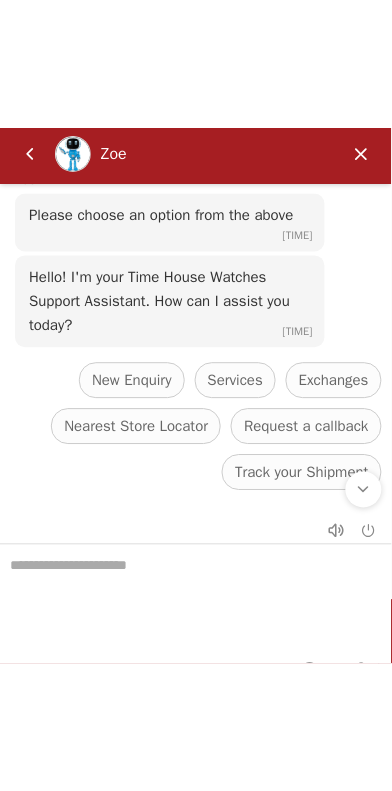 scroll, scrollTop: 251, scrollLeft: 0, axis: vertical 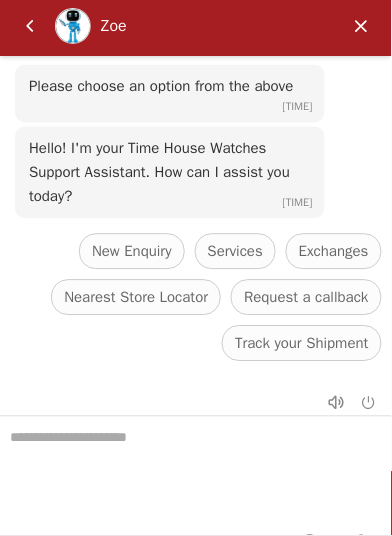 click at bounding box center (30, 26) 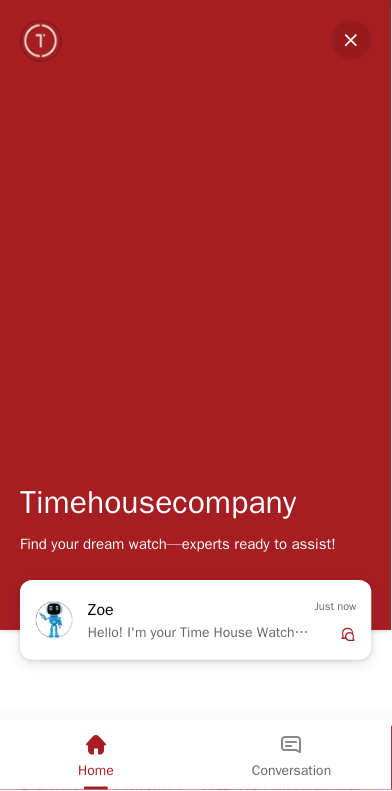 click at bounding box center [41, 41] 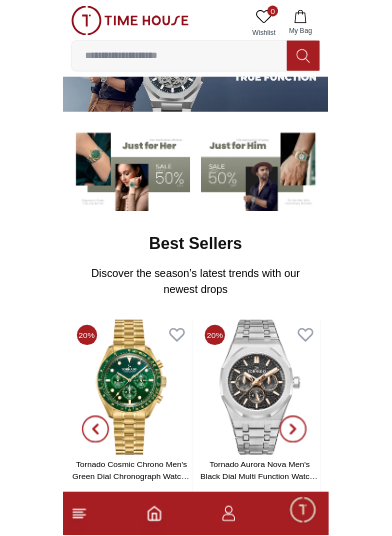 scroll, scrollTop: 0, scrollLeft: 0, axis: both 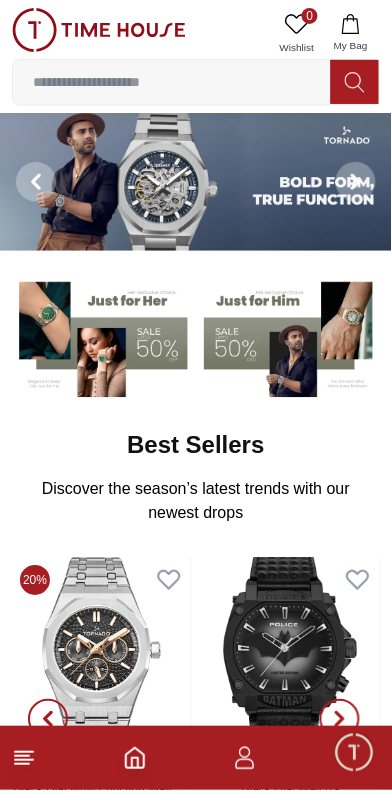 click 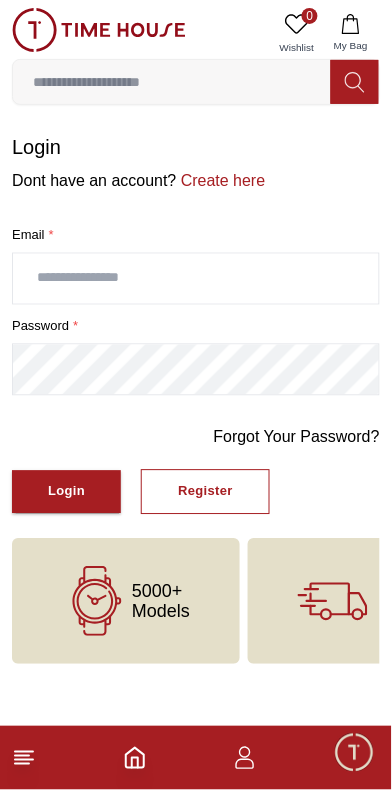 click on "Register" at bounding box center [205, 492] 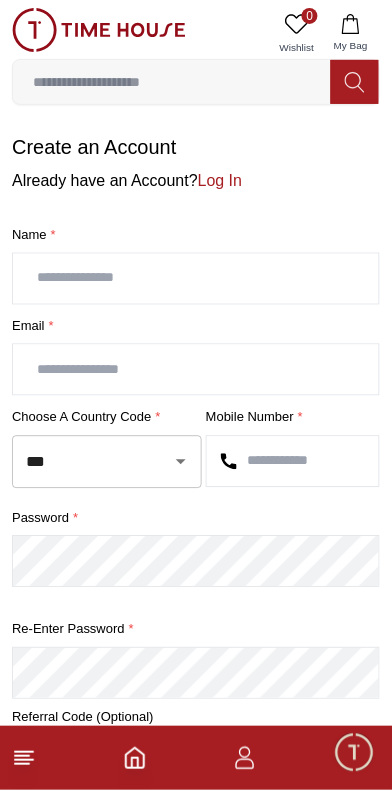click at bounding box center (196, 279) 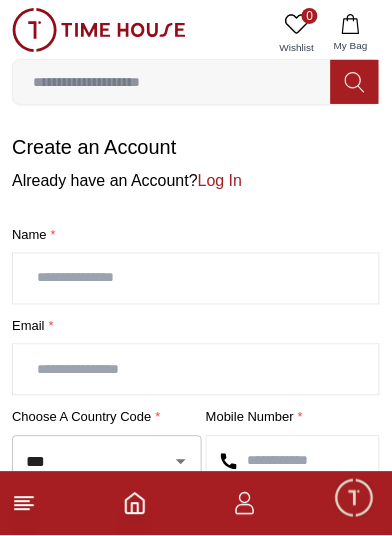 type on "********" 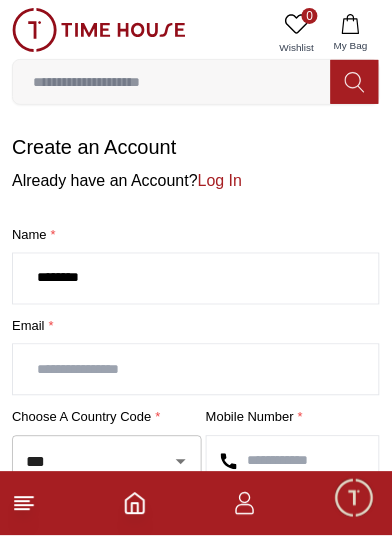 click at bounding box center (196, 370) 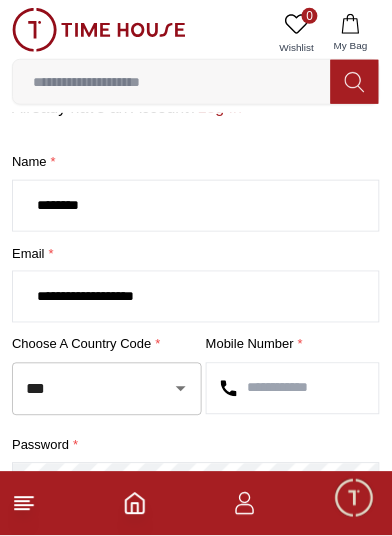 scroll, scrollTop: 94, scrollLeft: 0, axis: vertical 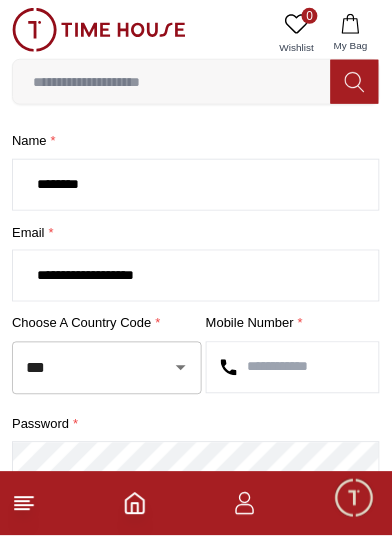 click 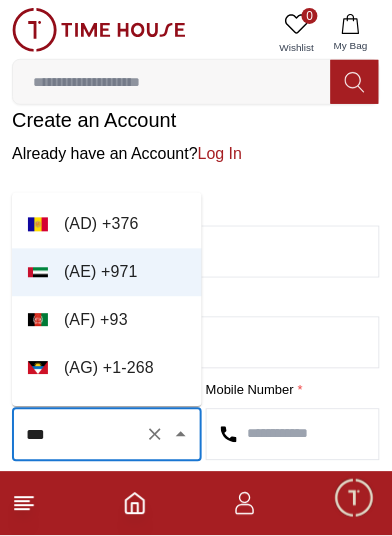 scroll, scrollTop: 0, scrollLeft: 0, axis: both 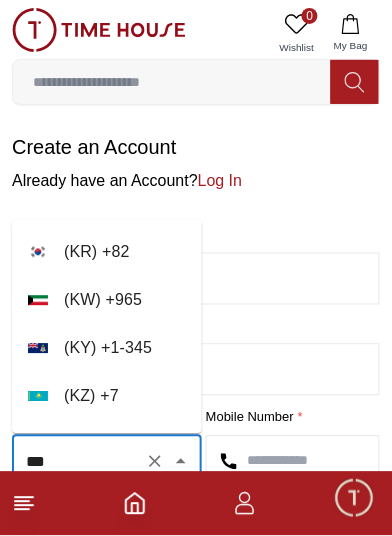 click on "( KW ) + 965" at bounding box center [107, 300] 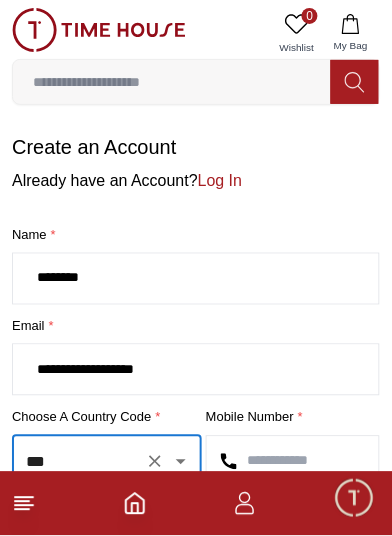 click at bounding box center [293, 462] 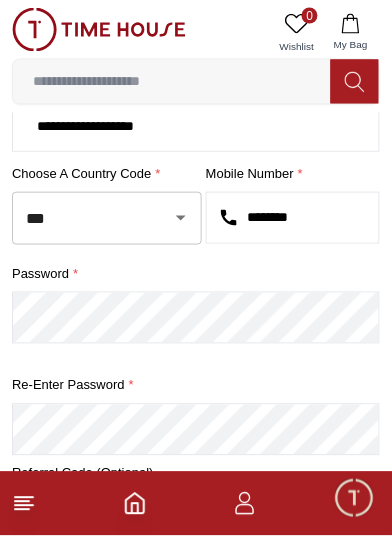 scroll, scrollTop: 243, scrollLeft: 0, axis: vertical 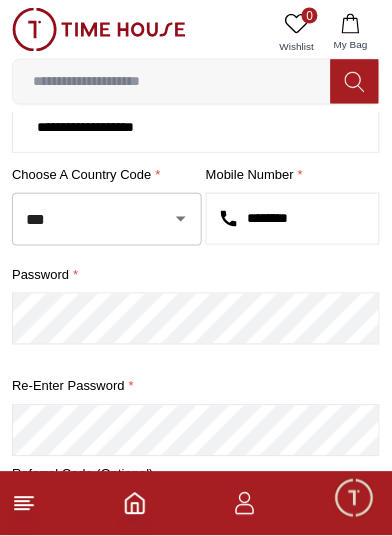 type on "********" 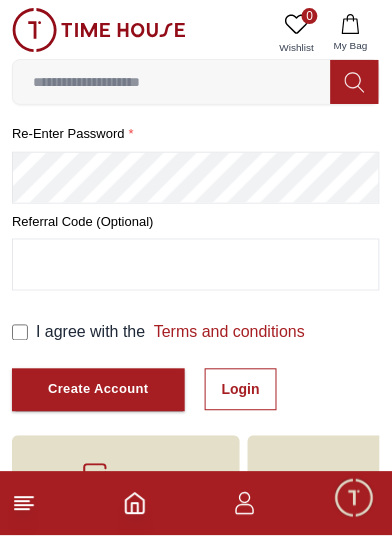 scroll, scrollTop: 498, scrollLeft: 0, axis: vertical 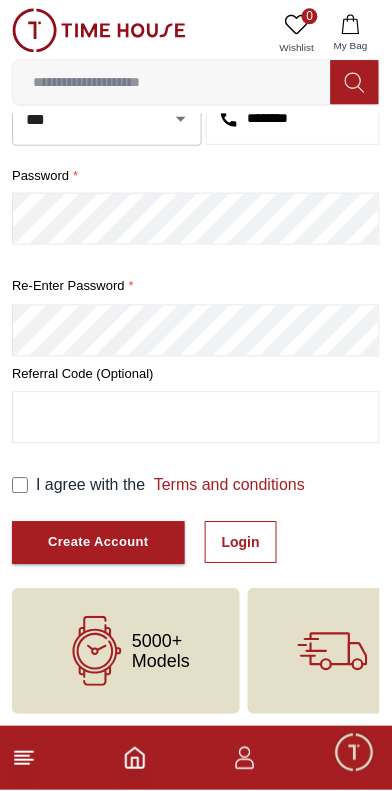 click on "Create Account" at bounding box center [98, 543] 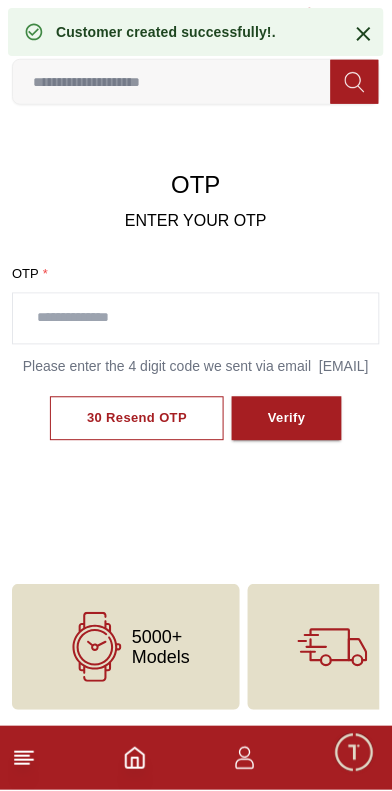 scroll, scrollTop: 81, scrollLeft: 0, axis: vertical 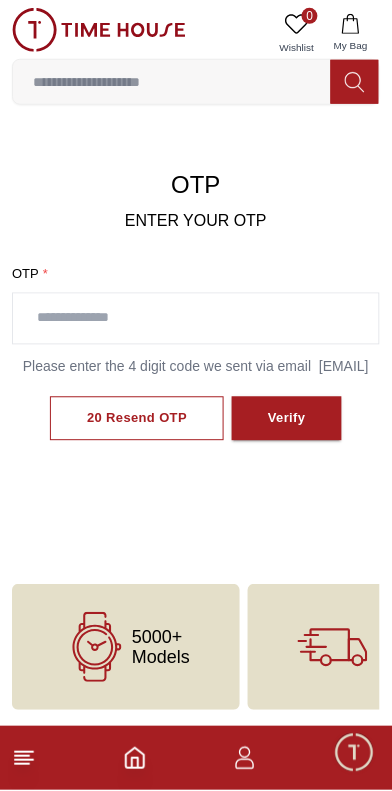 click at bounding box center (99, 30) 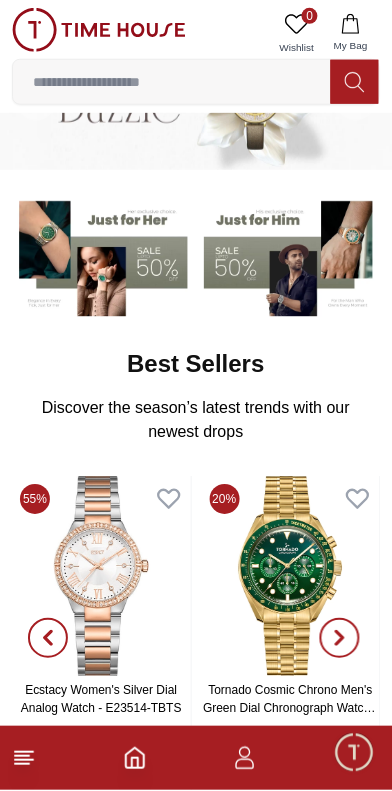 scroll, scrollTop: 0, scrollLeft: 0, axis: both 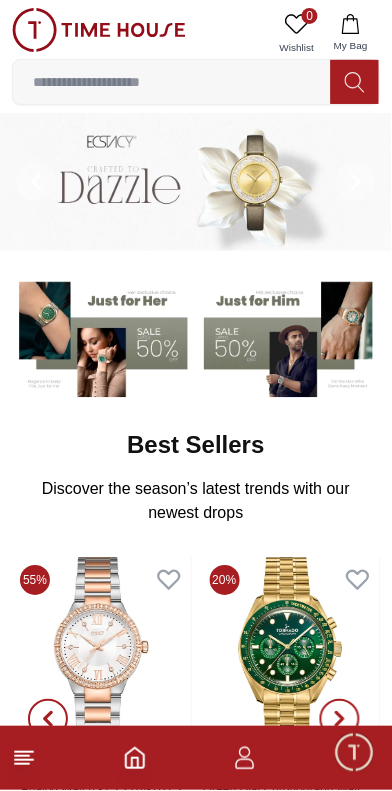 click 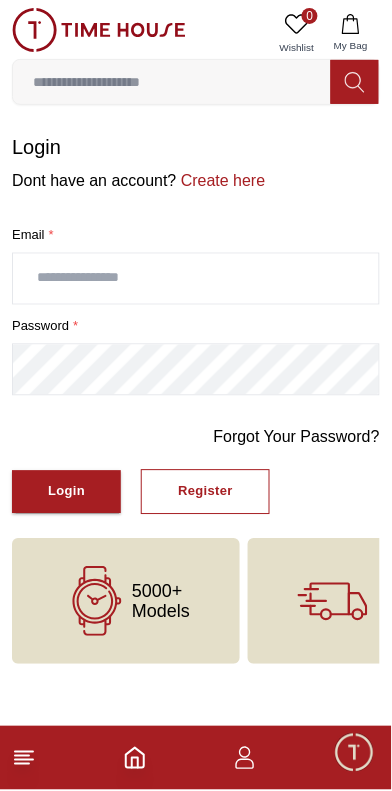 click at bounding box center [196, 279] 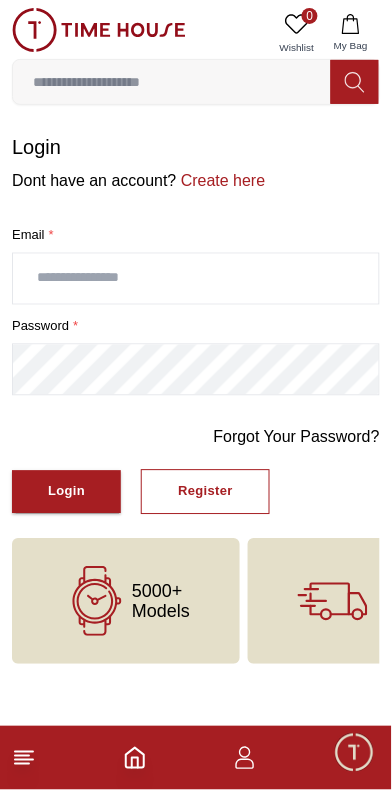 type on "**********" 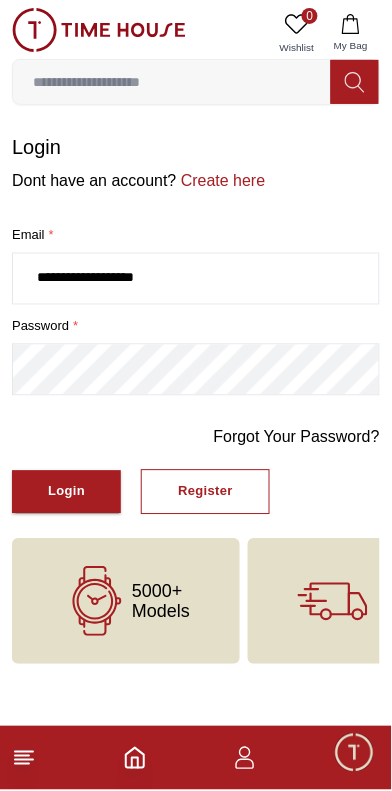 click on "Login" at bounding box center (66, 492) 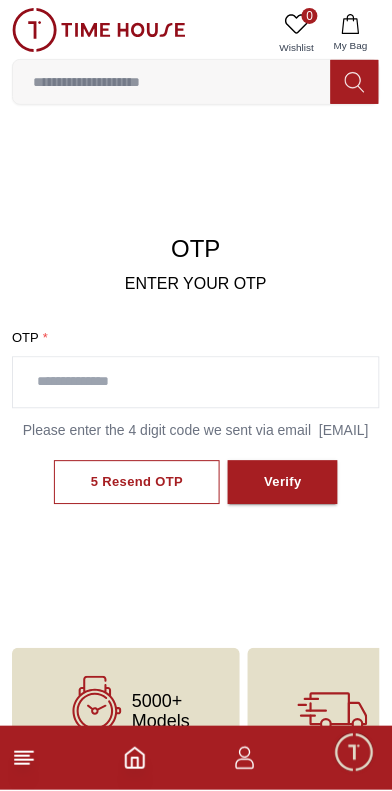 click on "5     Resend OTP Verify" at bounding box center [196, 483] 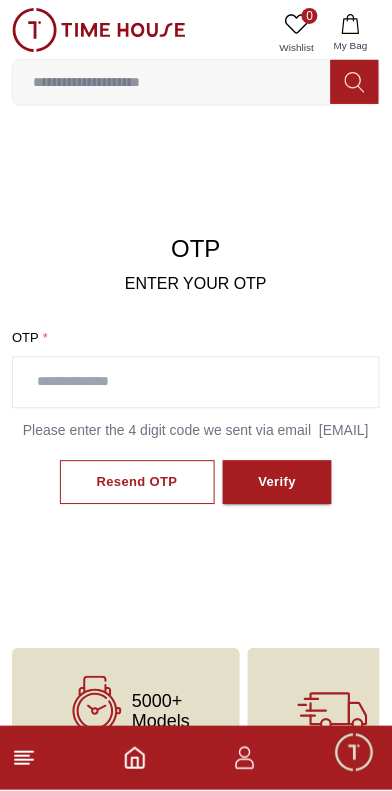 click on "Resend OTP" at bounding box center (137, 483) 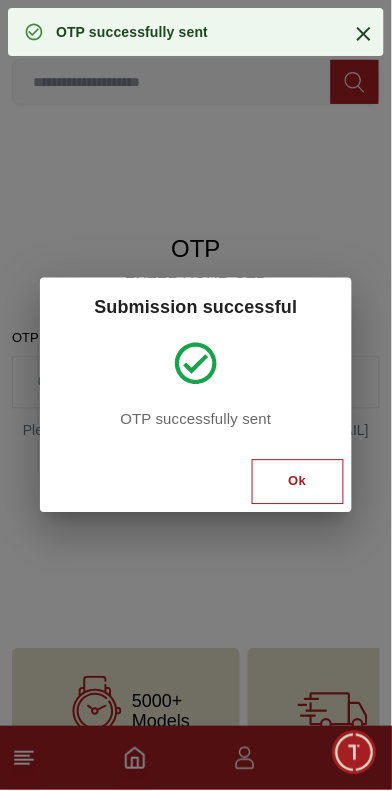 click on "Ok" at bounding box center [298, 482] 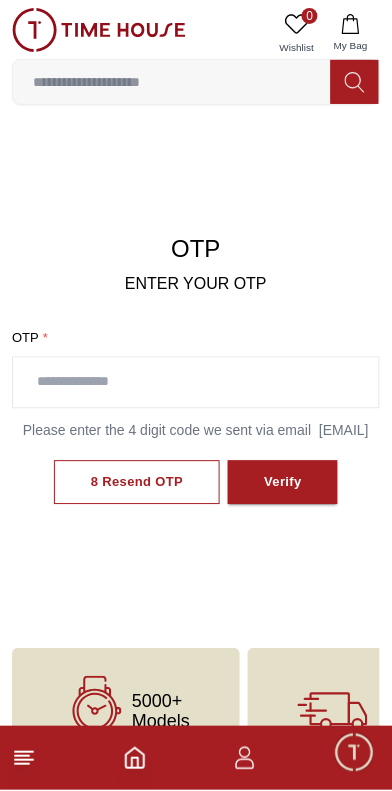 scroll, scrollTop: 82, scrollLeft: 0, axis: vertical 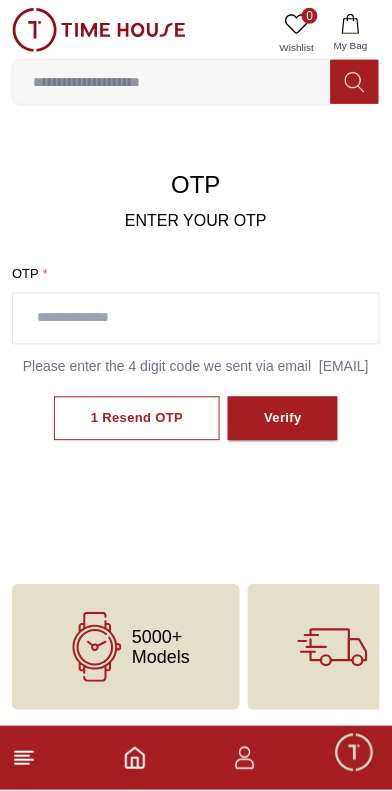 click 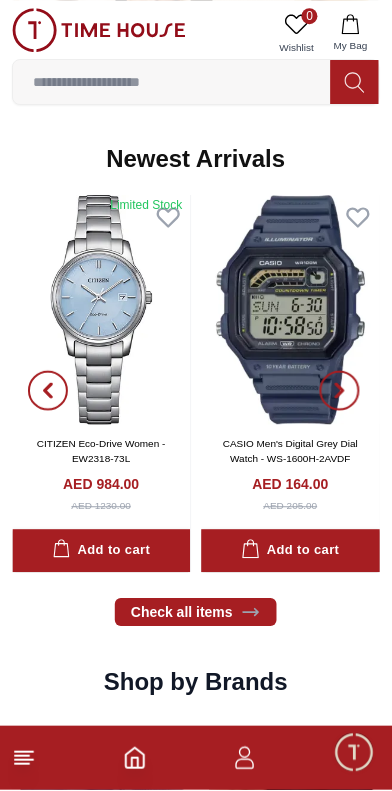 scroll, scrollTop: 974, scrollLeft: 0, axis: vertical 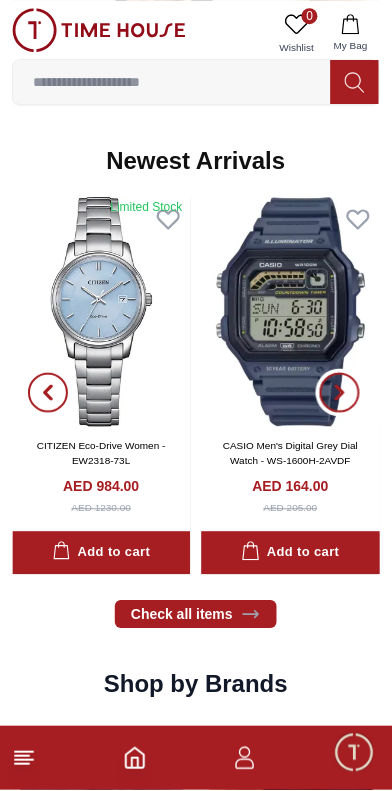 click at bounding box center (340, 393) 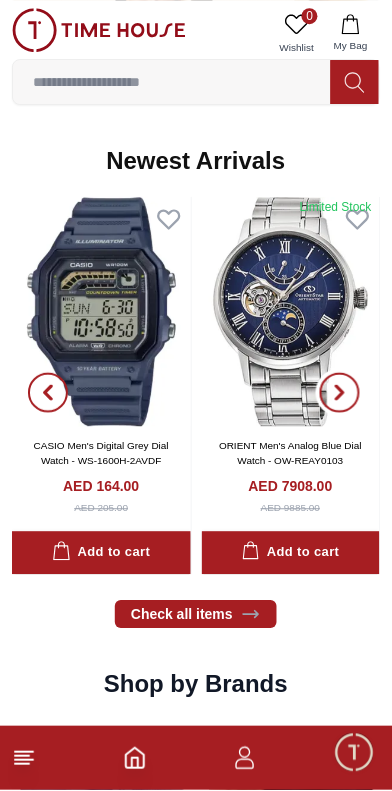 click 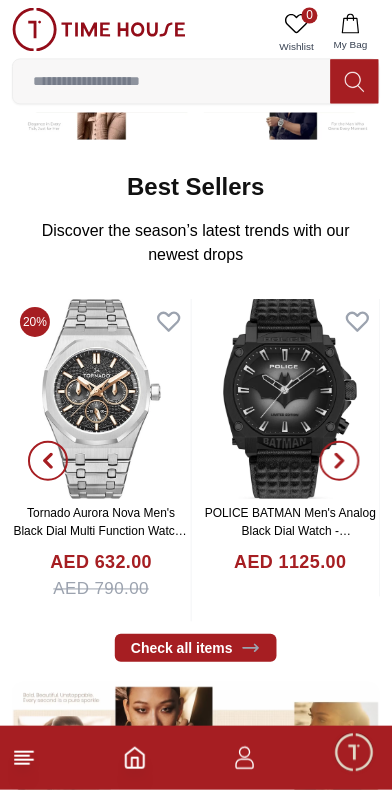scroll, scrollTop: 256, scrollLeft: 0, axis: vertical 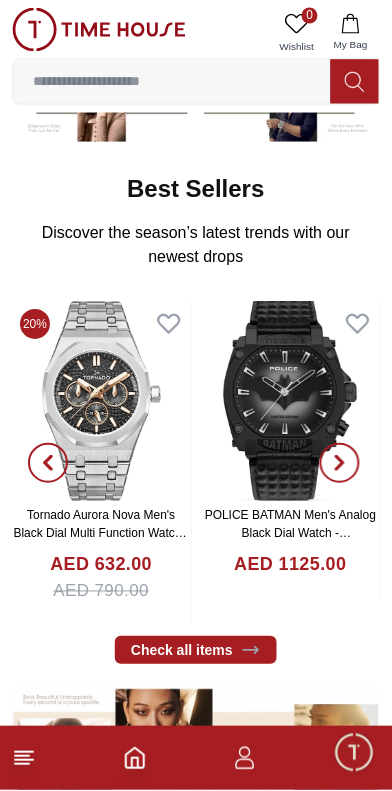 click 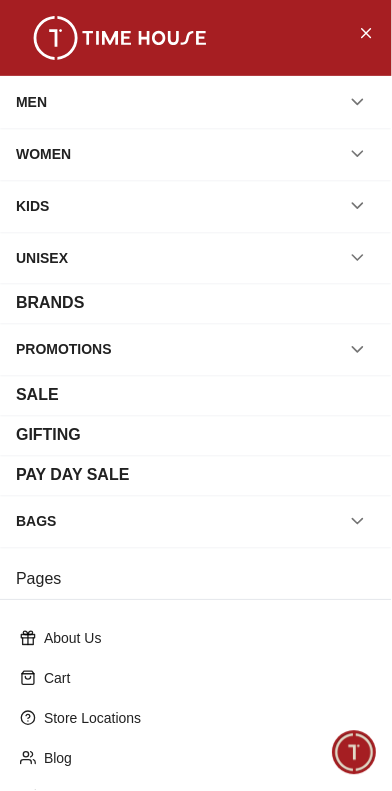 click 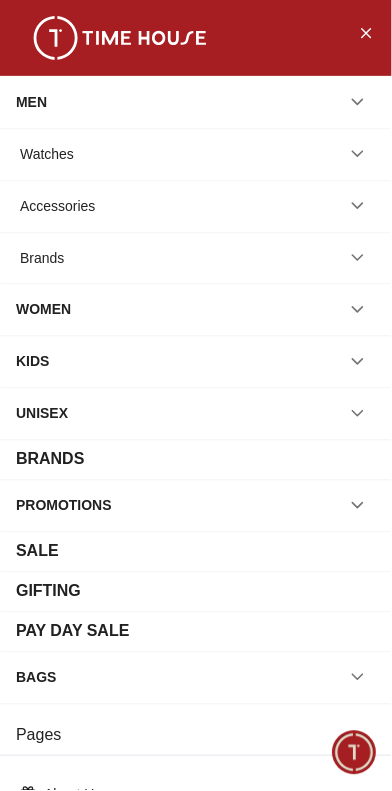 click 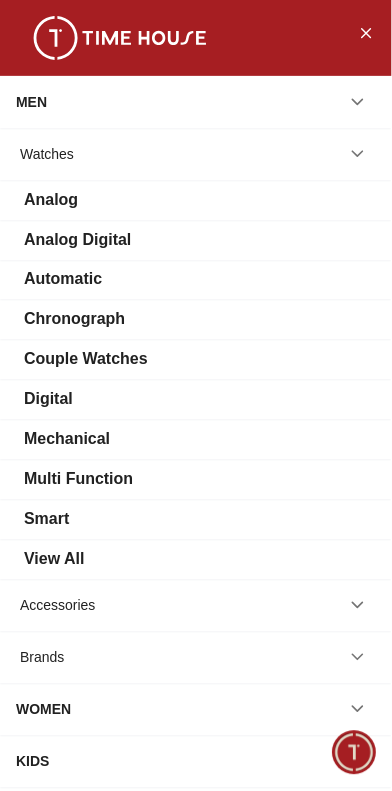 click on "Chronograph" at bounding box center [196, 320] 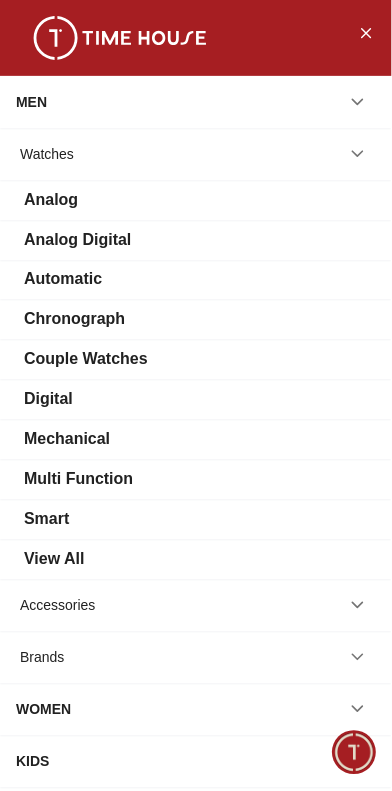 scroll, scrollTop: 0, scrollLeft: 0, axis: both 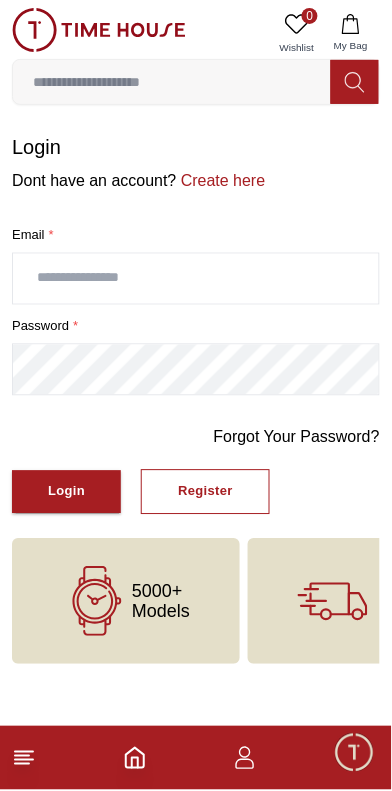 click 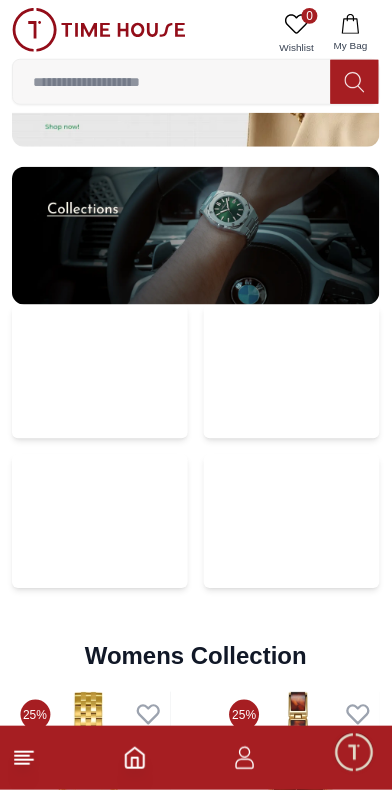 scroll, scrollTop: 3836, scrollLeft: 0, axis: vertical 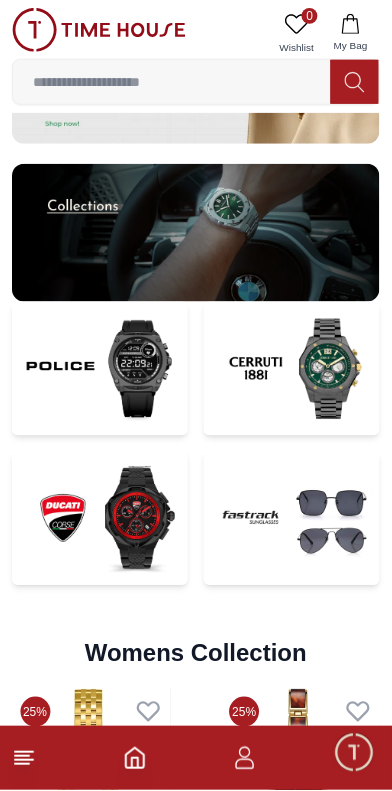 click at bounding box center (100, 369) 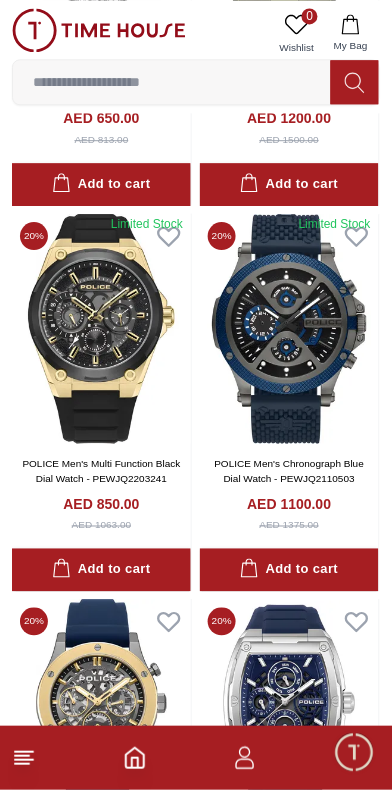 scroll, scrollTop: 3635, scrollLeft: 0, axis: vertical 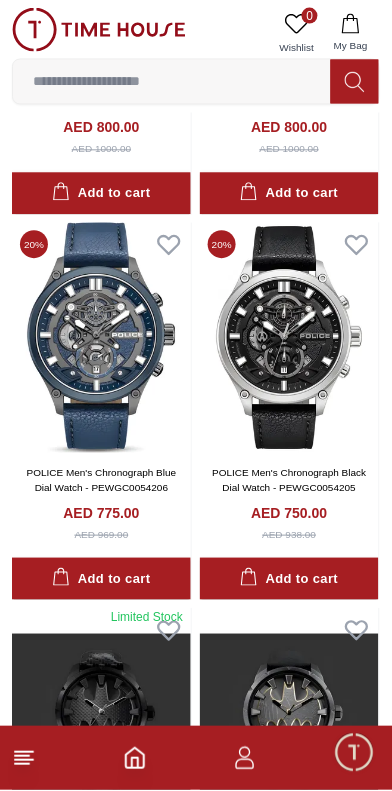 click 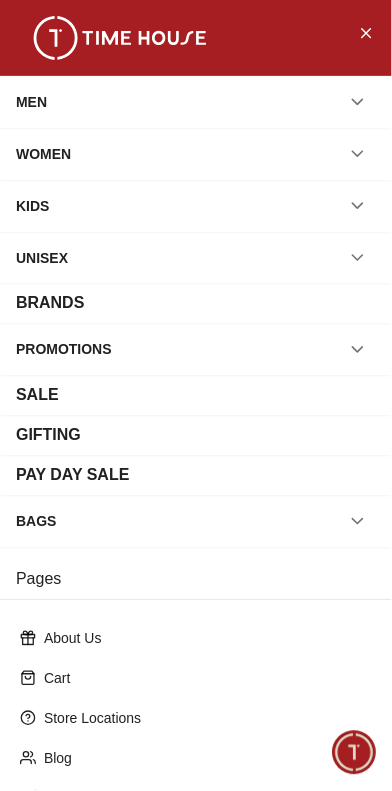 click on "BRANDS" at bounding box center (196, 304) 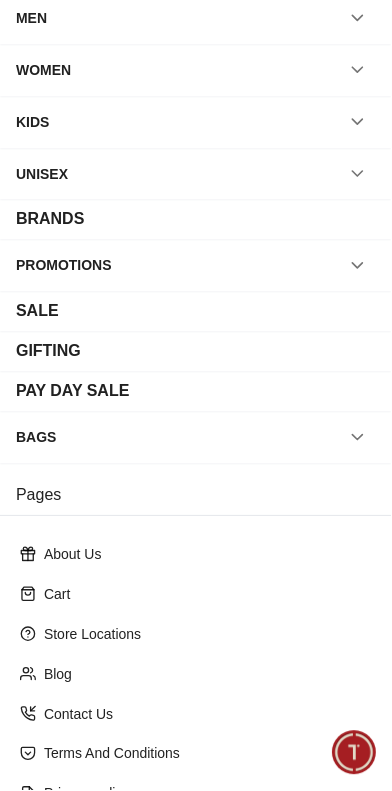 scroll, scrollTop: 89, scrollLeft: 0, axis: vertical 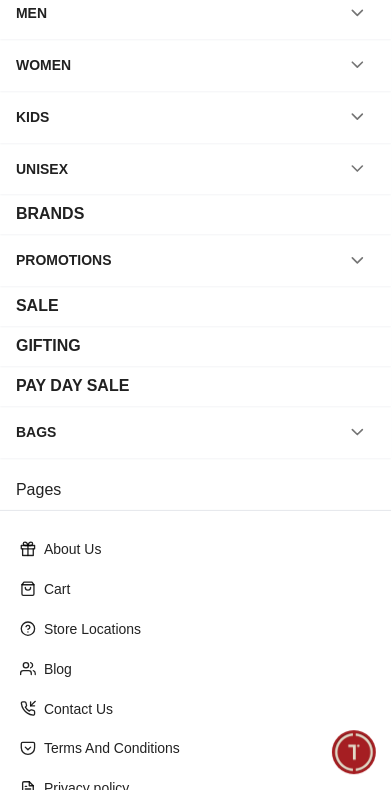 click 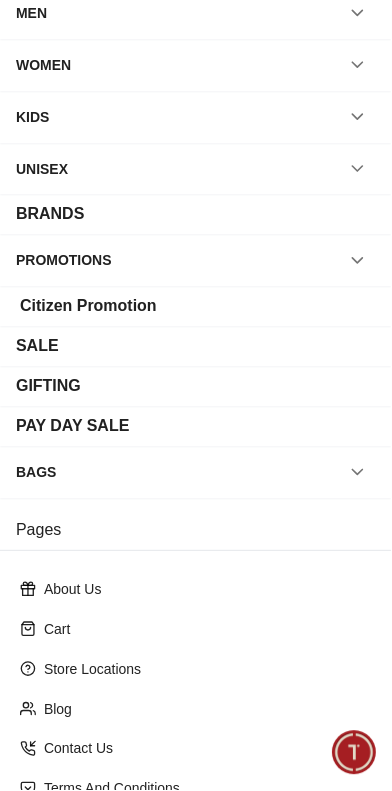 scroll, scrollTop: 0, scrollLeft: 0, axis: both 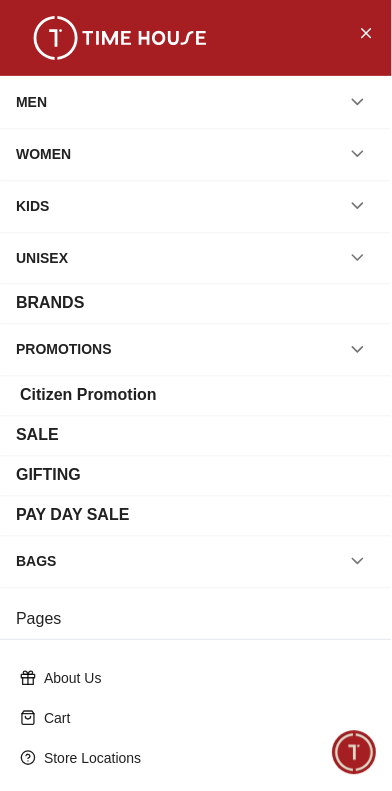 click 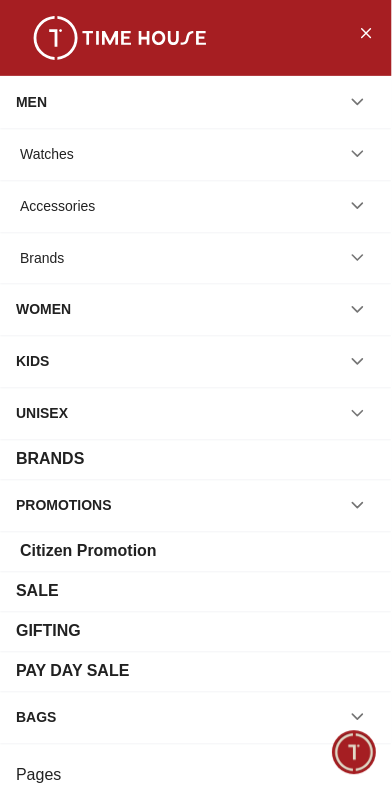click 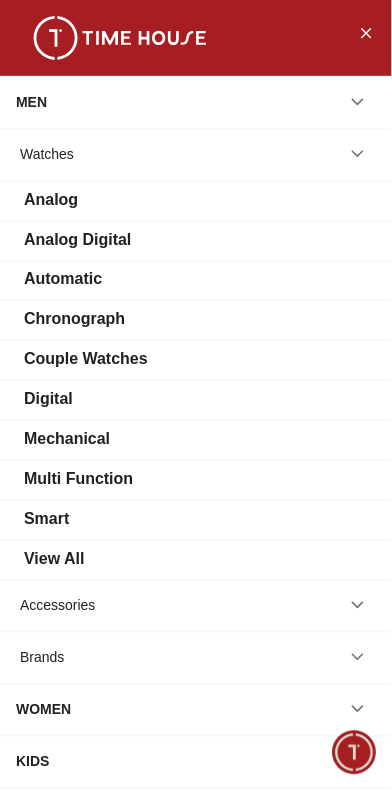 click on "Automatic" at bounding box center (196, 280) 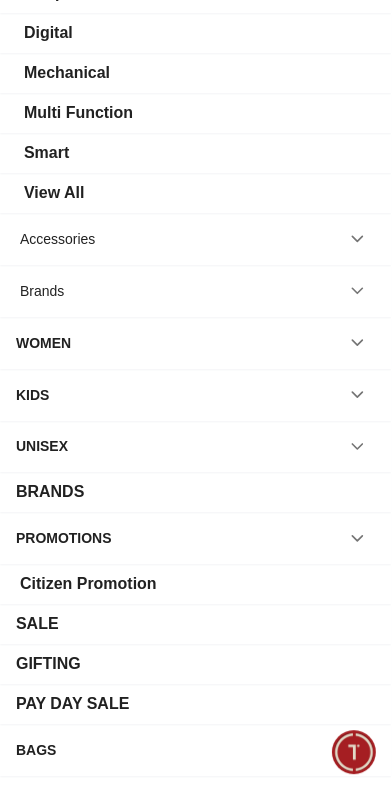 scroll, scrollTop: 366, scrollLeft: 0, axis: vertical 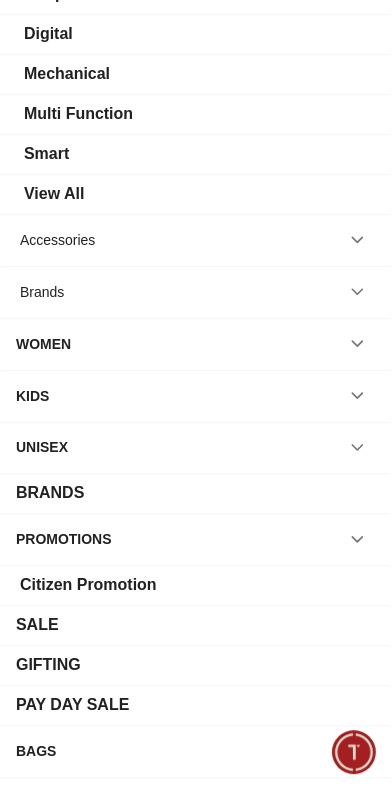click 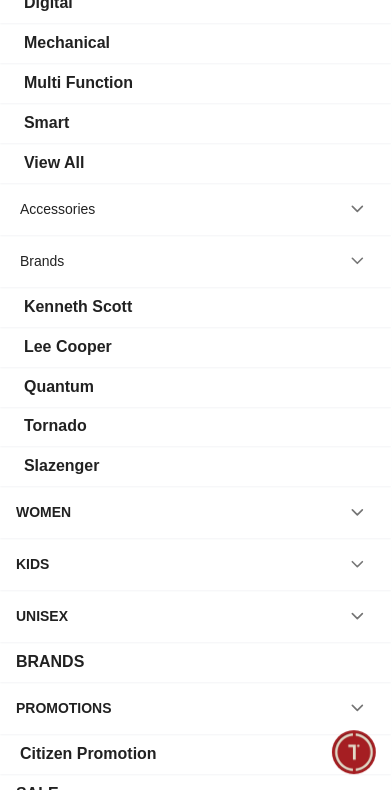scroll, scrollTop: 402, scrollLeft: 0, axis: vertical 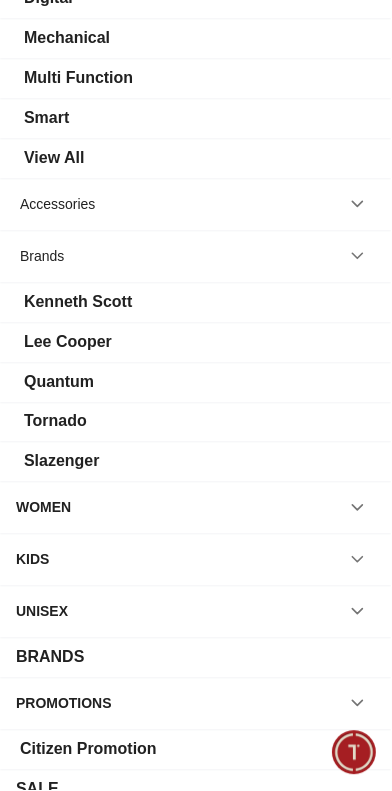 click at bounding box center [358, 256] 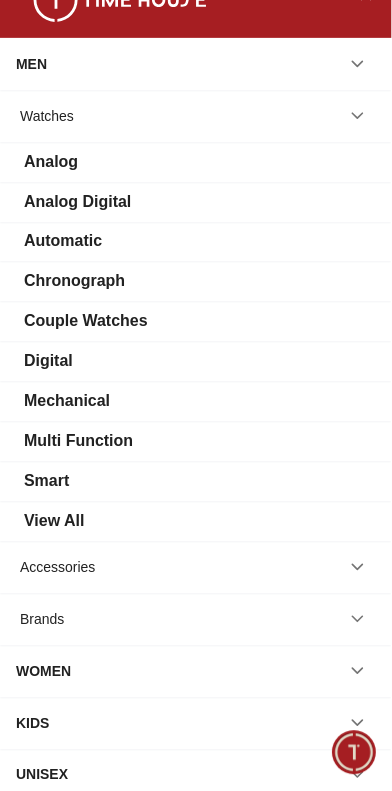 scroll, scrollTop: 6, scrollLeft: 0, axis: vertical 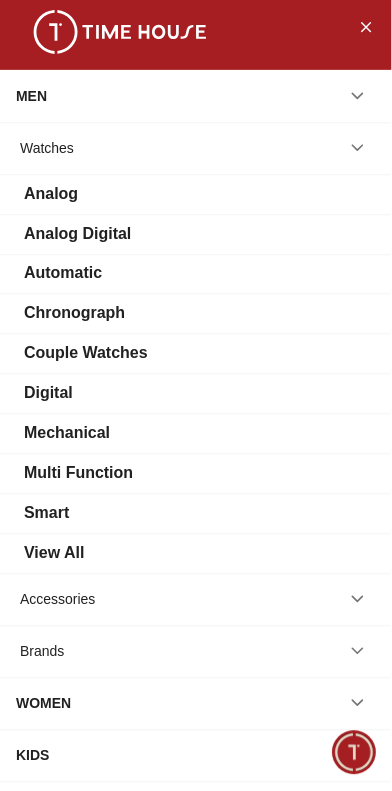 click 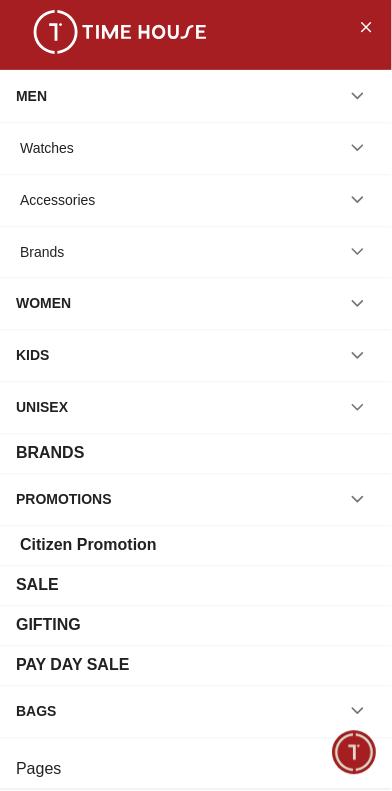 click at bounding box center [358, 96] 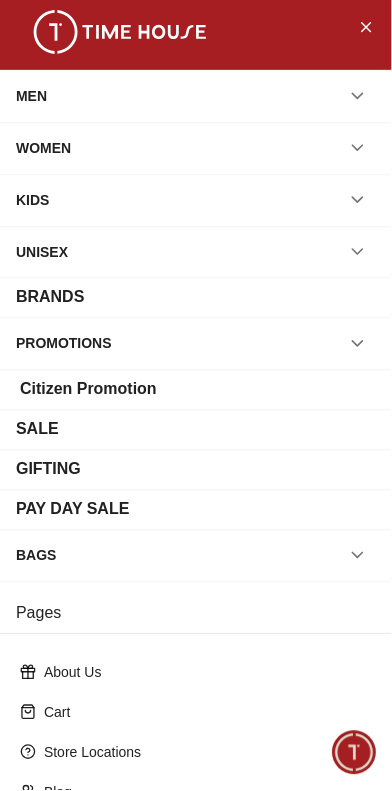 scroll, scrollTop: 7776, scrollLeft: 0, axis: vertical 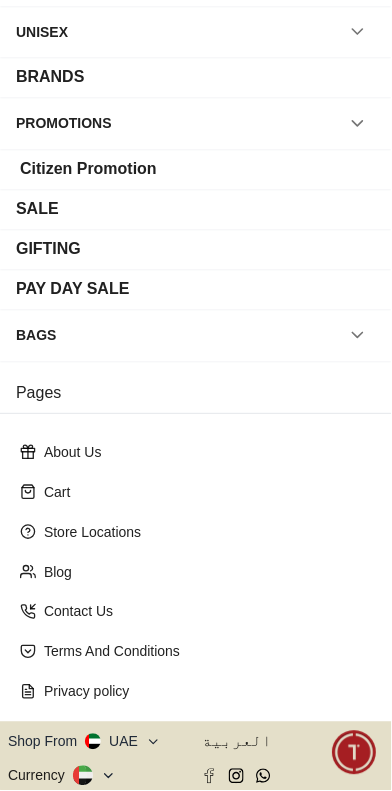 click 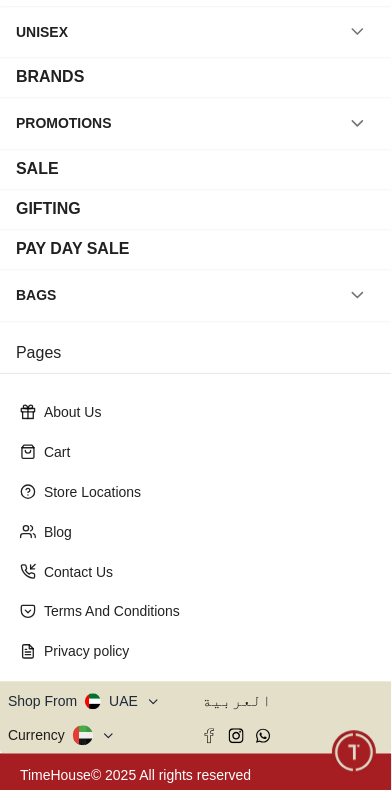 click 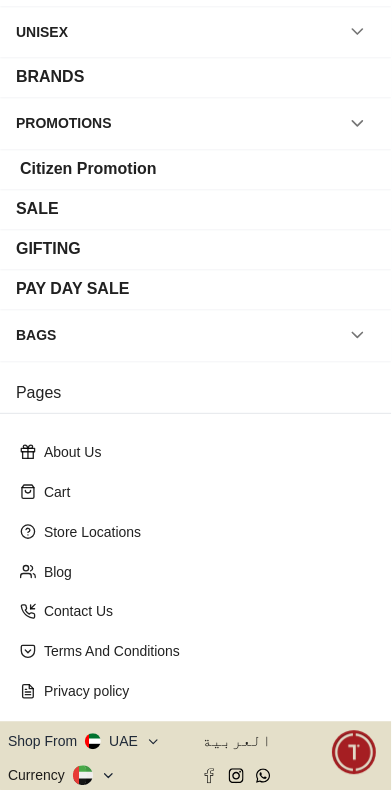 click 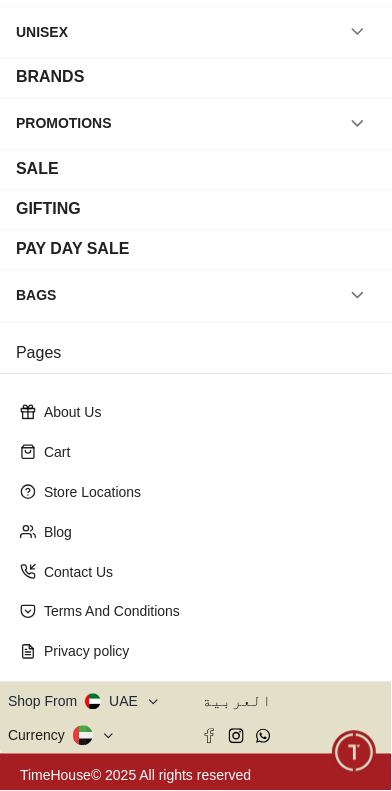 click at bounding box center (358, 296) 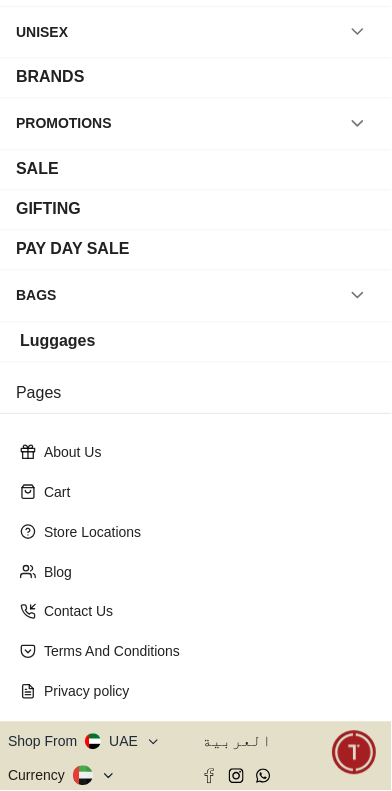click 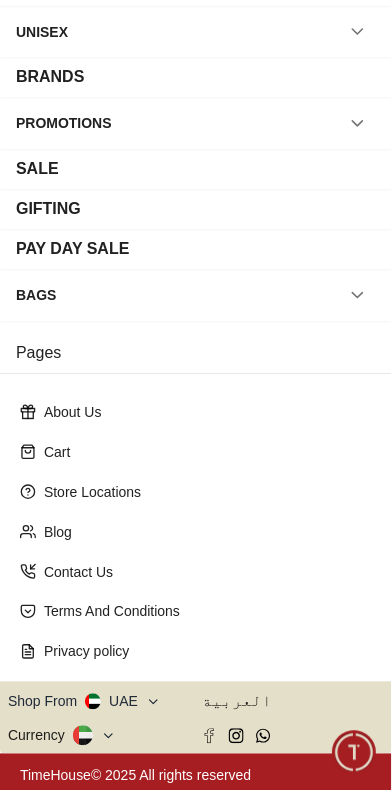 click on "BRANDS" at bounding box center (196, 78) 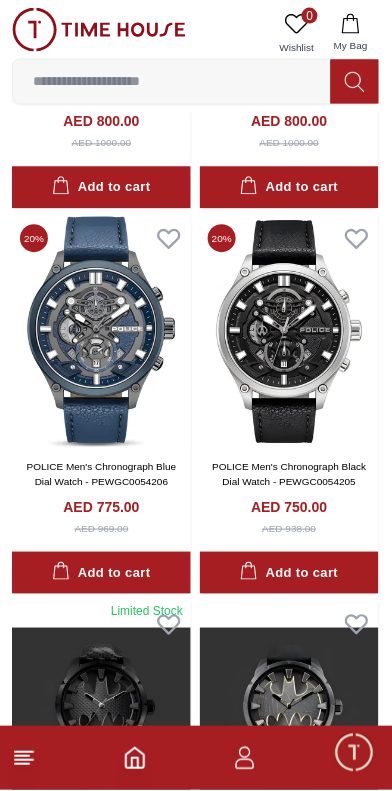 click at bounding box center (172, 82) 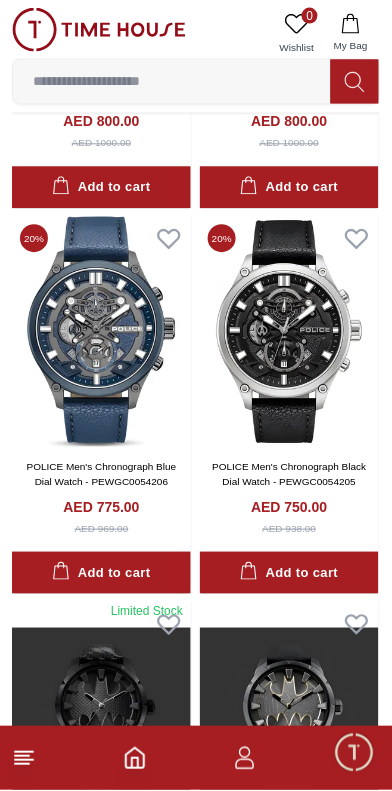 click at bounding box center [172, 82] 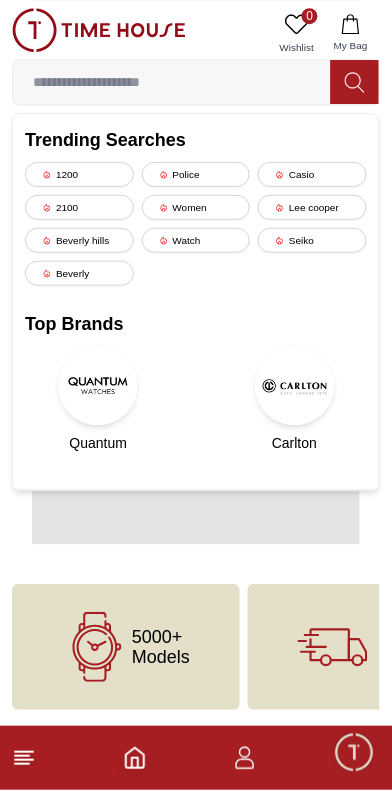 scroll, scrollTop: 0, scrollLeft: 0, axis: both 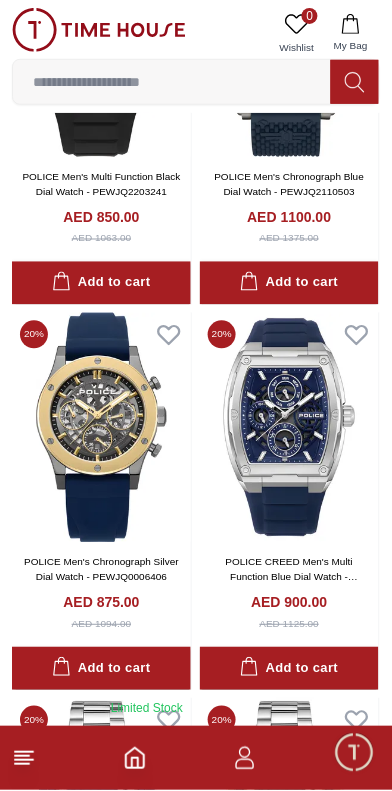click 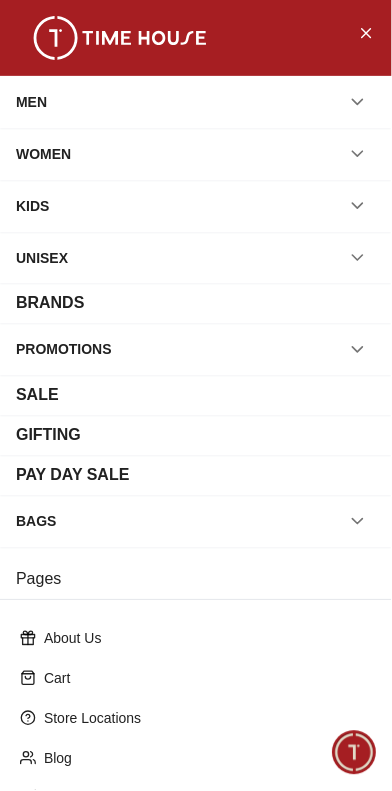 click on "BRANDS" at bounding box center (196, 304) 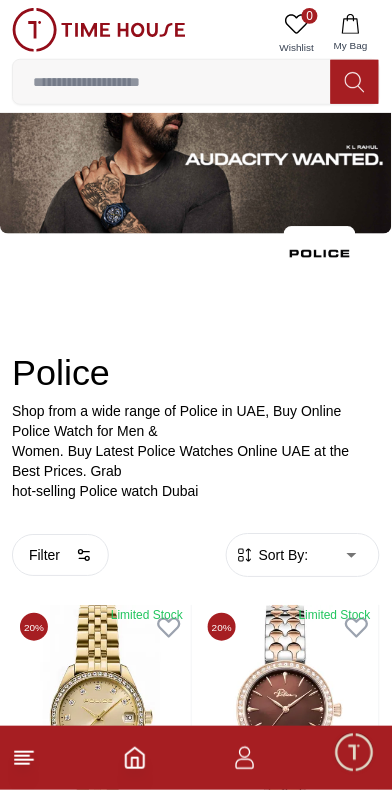 scroll, scrollTop: 0, scrollLeft: 0, axis: both 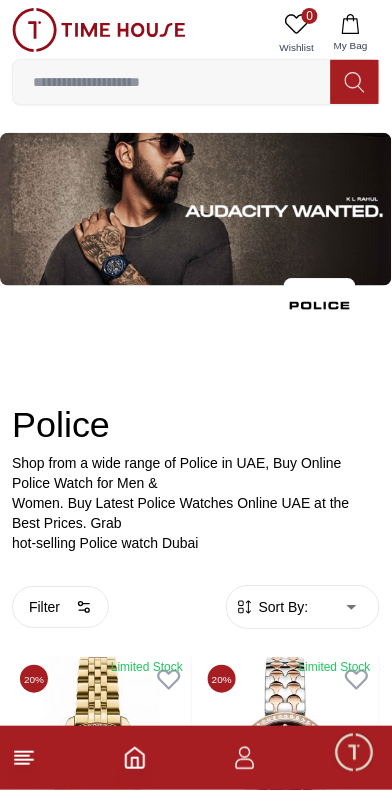 click 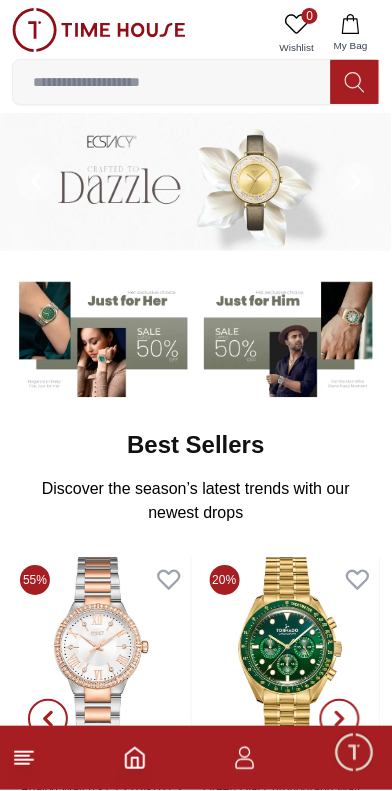 click at bounding box center [172, 82] 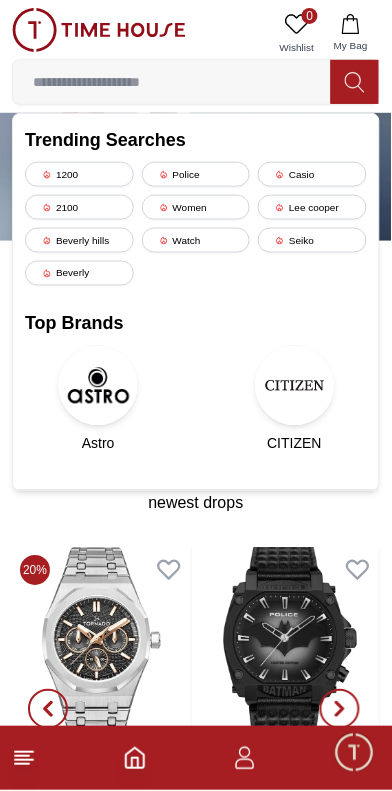 scroll, scrollTop: 0, scrollLeft: 0, axis: both 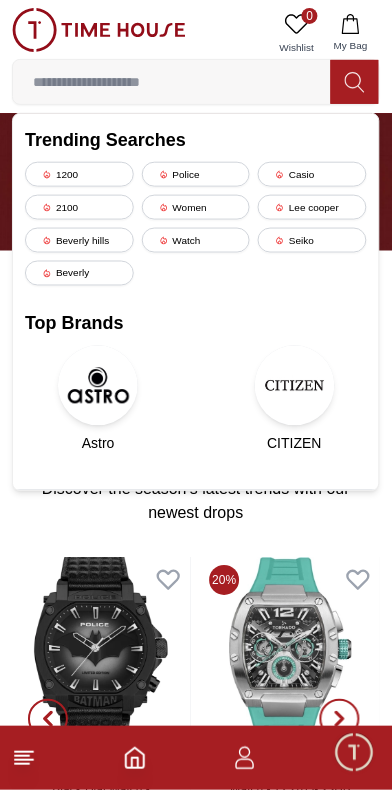 click at bounding box center (172, 82) 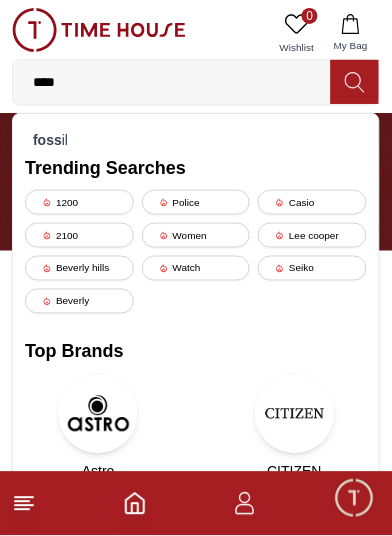 type on "****" 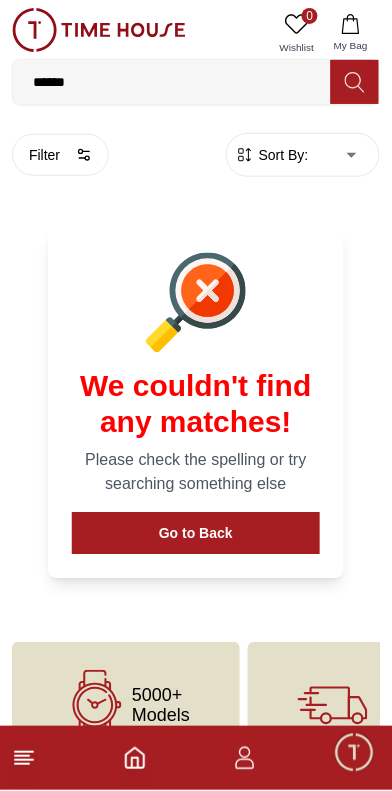 click on "******" at bounding box center [172, 82] 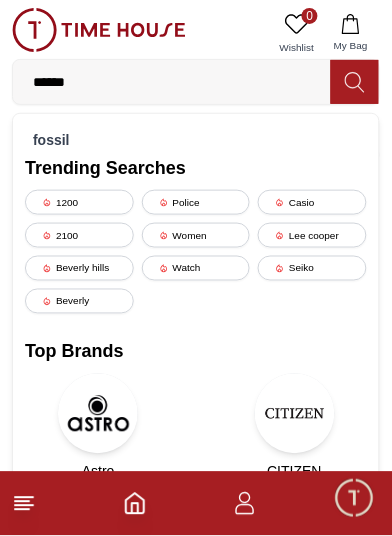 click on "Seiko" at bounding box center [312, 268] 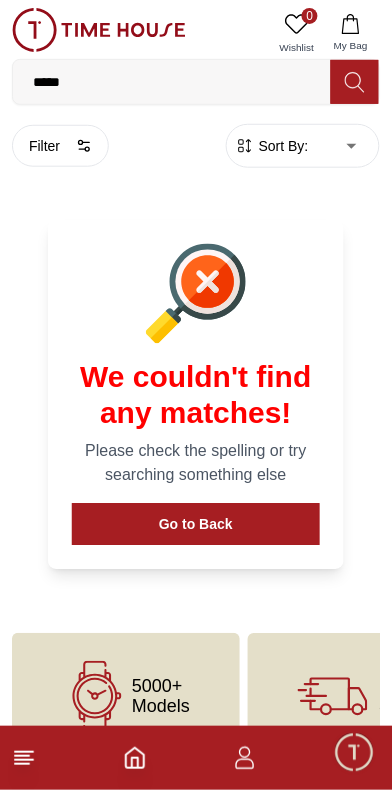 scroll, scrollTop: 0, scrollLeft: 0, axis: both 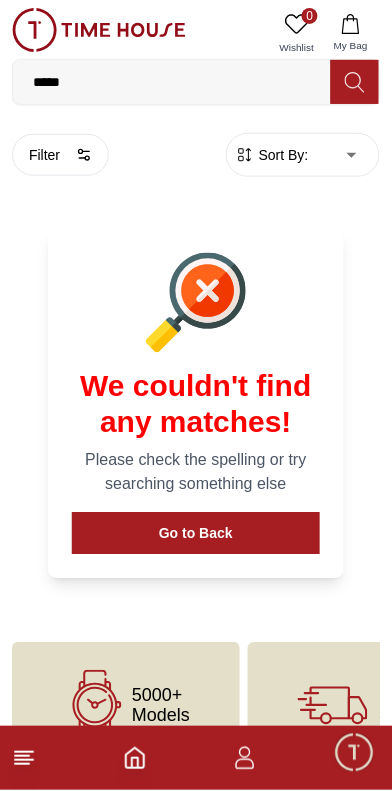 click on "*****" at bounding box center [172, 82] 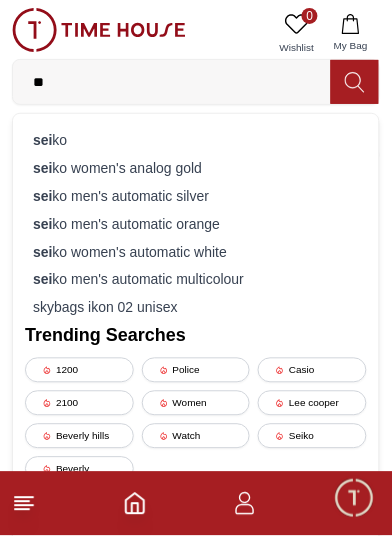 type on "*" 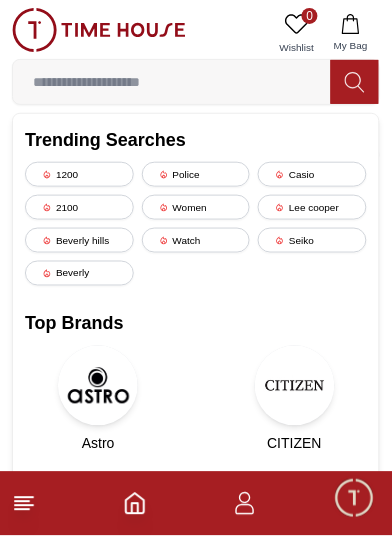 type 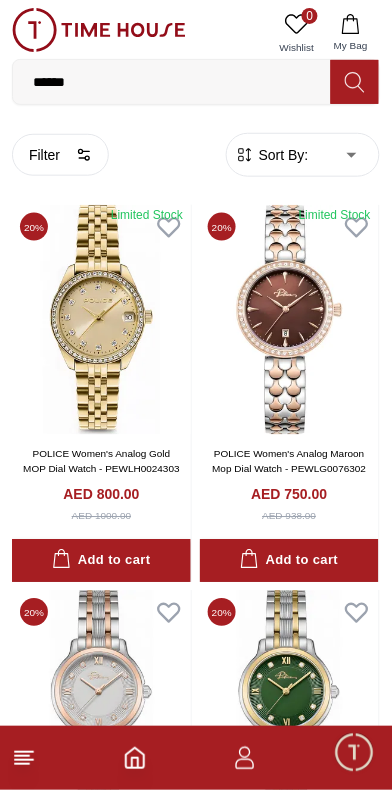 click on "Filter" at bounding box center (60, 155) 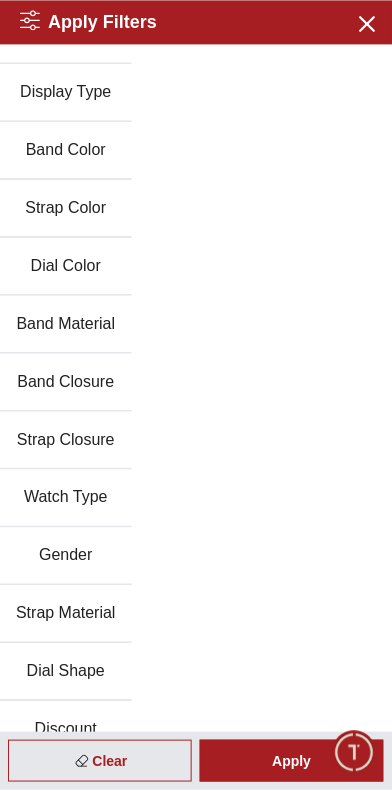 scroll, scrollTop: 353, scrollLeft: 0, axis: vertical 